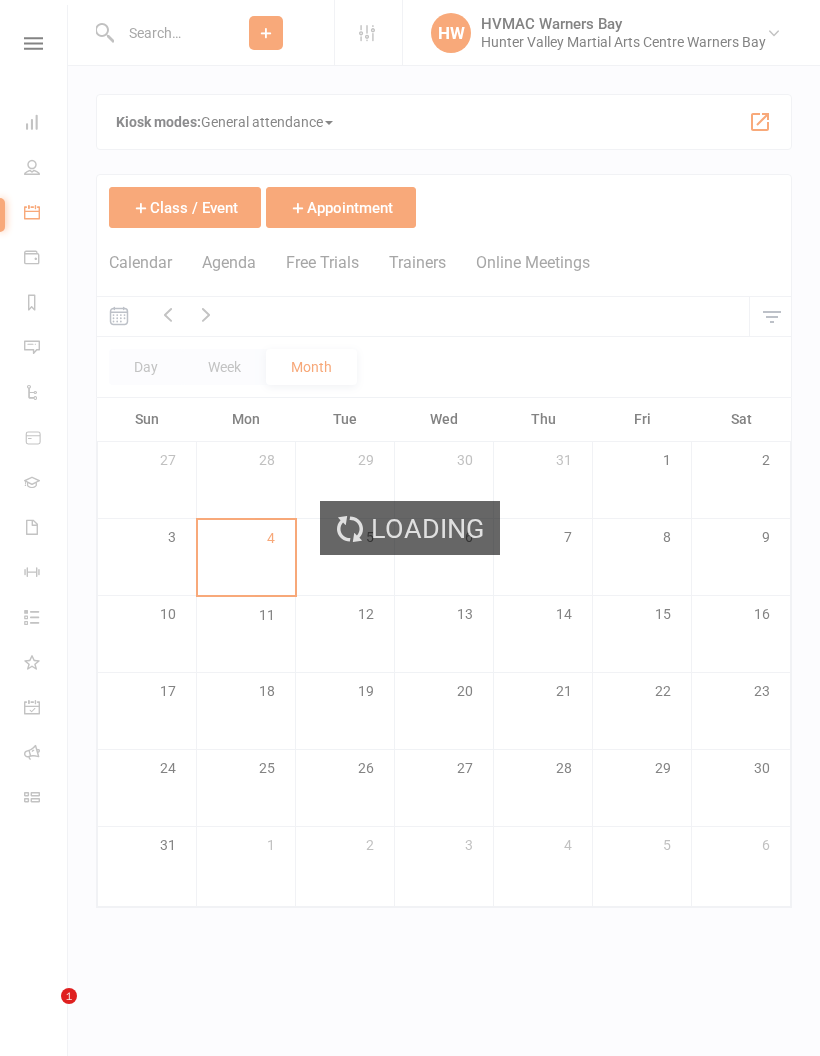 scroll, scrollTop: 0, scrollLeft: 0, axis: both 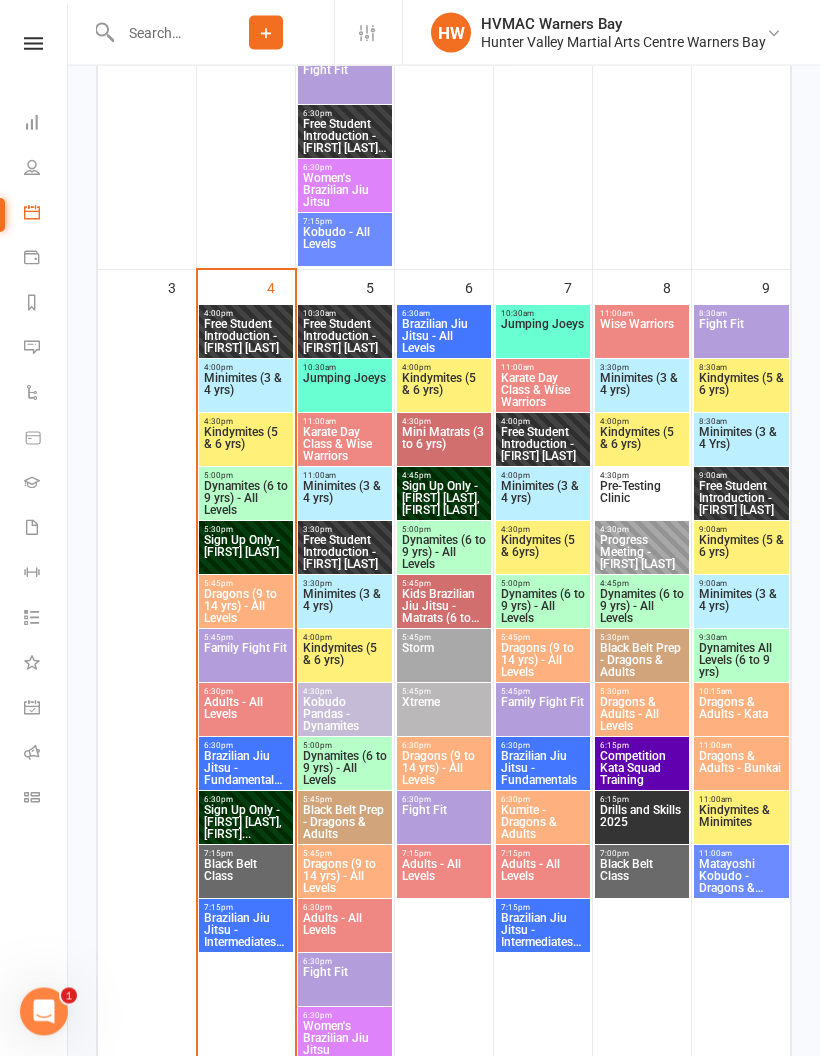 click on "Sign Up Only - [FIRST] [LAST], [FIRST]..." at bounding box center [246, 823] 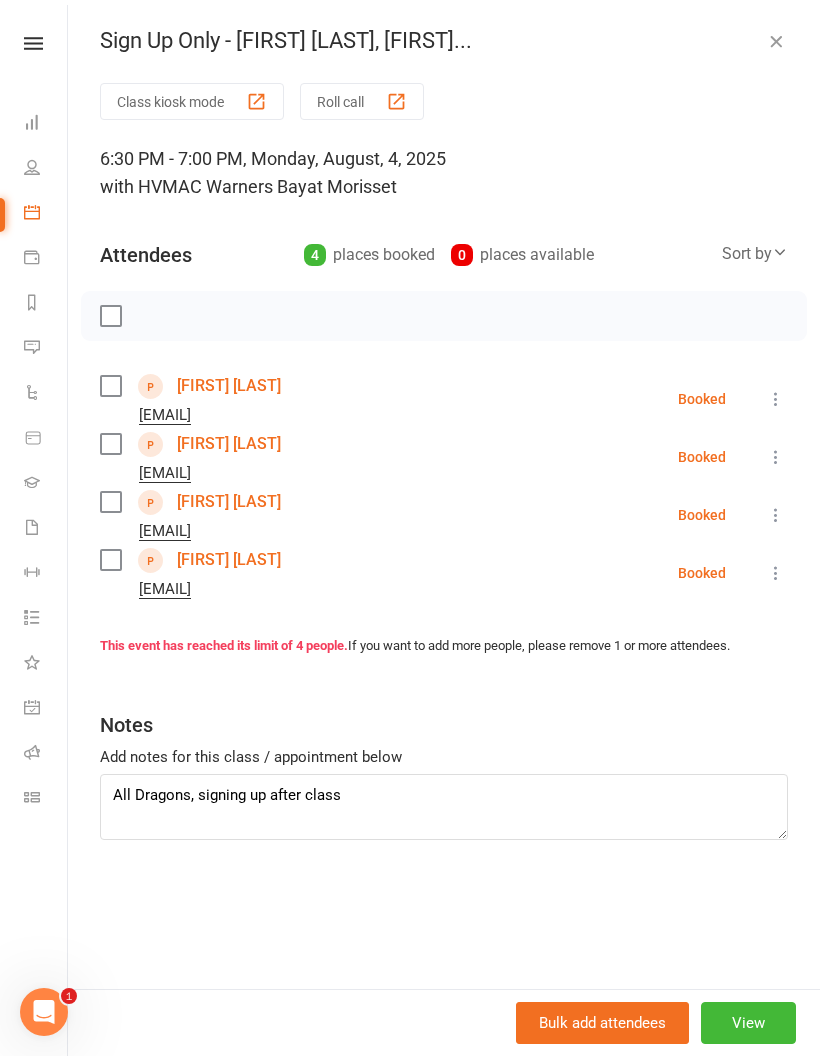 click at bounding box center (776, 41) 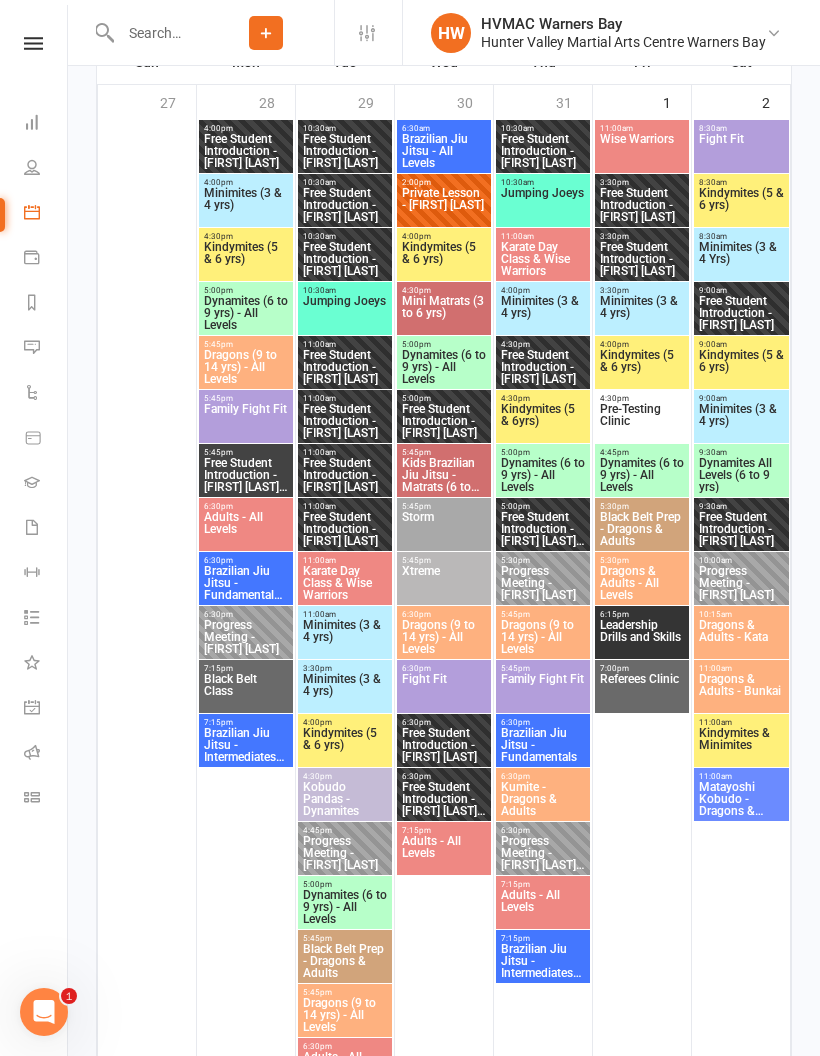 scroll, scrollTop: 0, scrollLeft: 0, axis: both 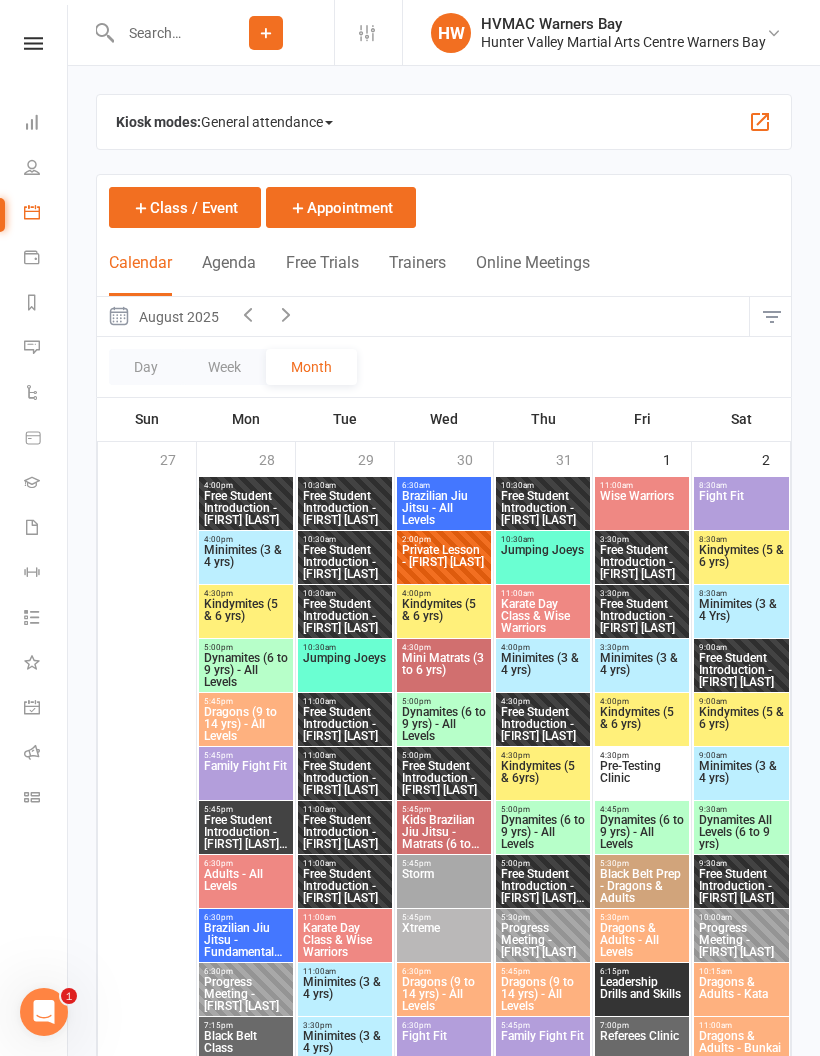 click at bounding box center (156, 33) 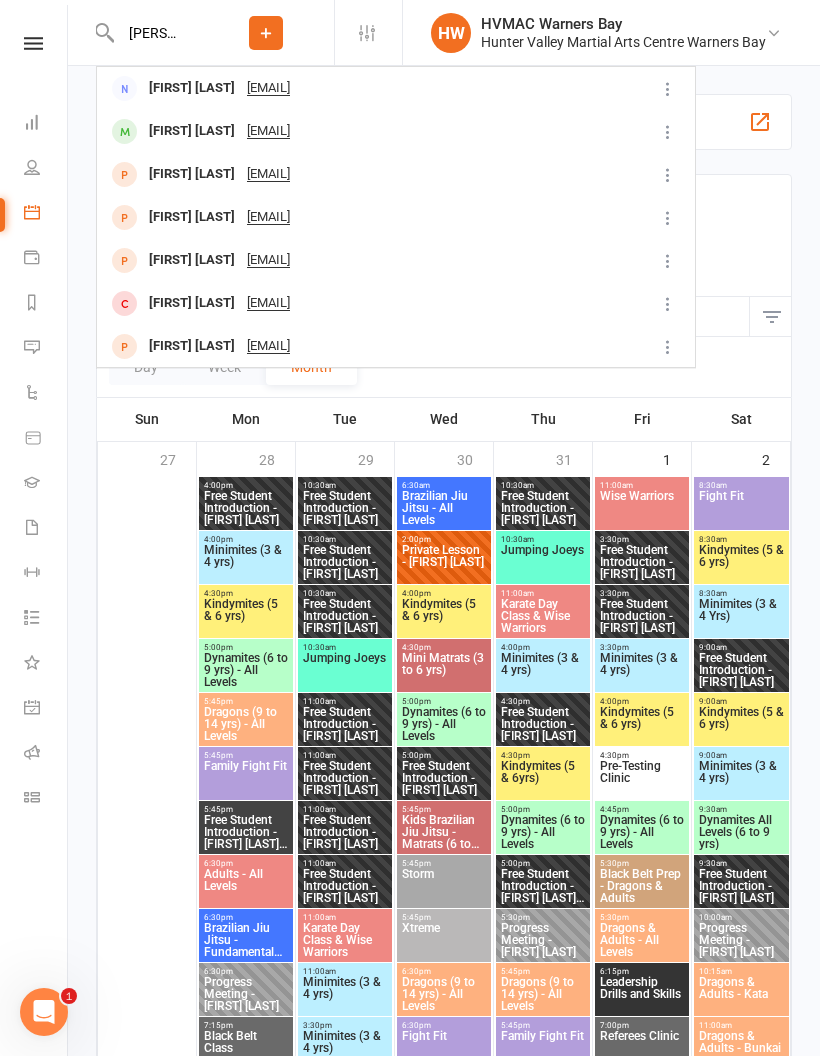 type on "[PERSON]" 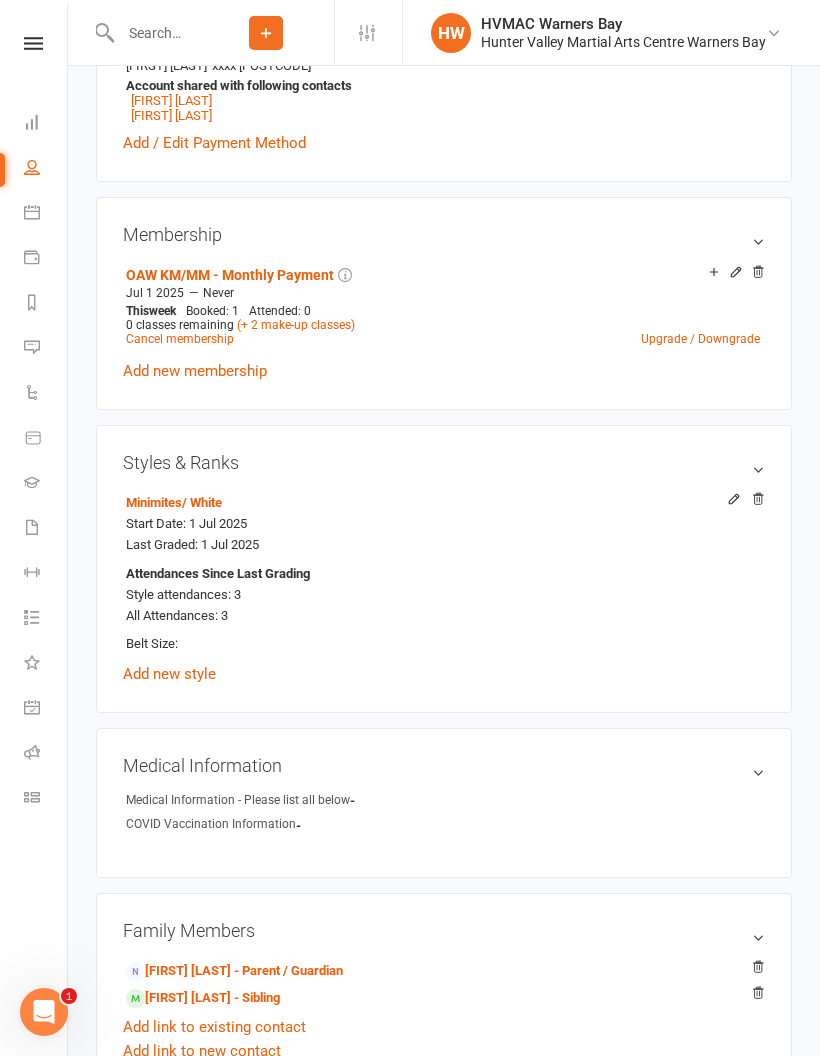 scroll, scrollTop: 1197, scrollLeft: 0, axis: vertical 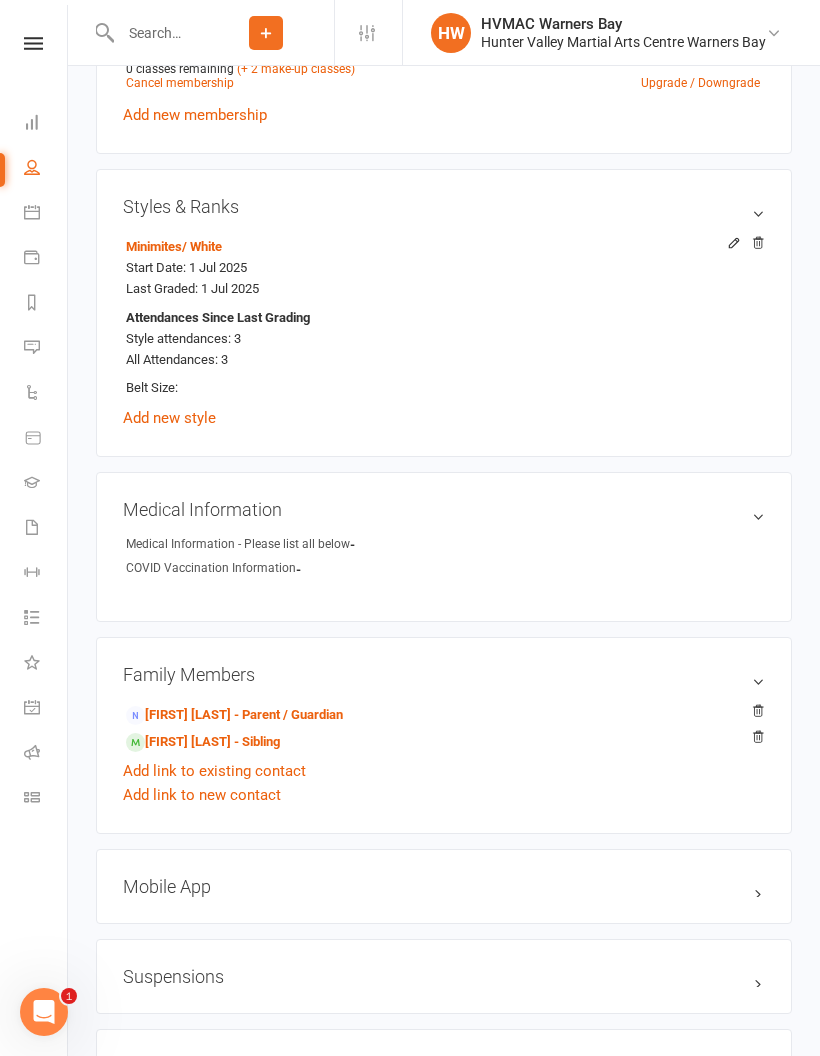 click on "[FIRST] [LAST] - Parent / Guardian" at bounding box center [234, 715] 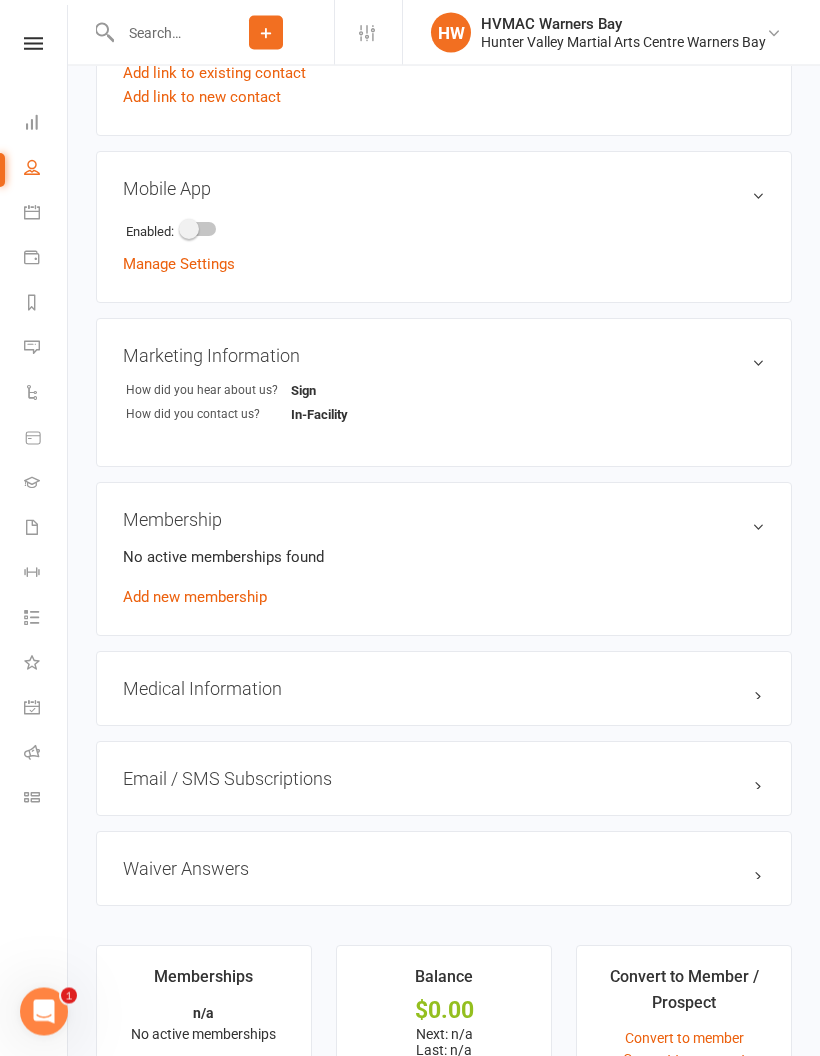 scroll, scrollTop: 964, scrollLeft: 0, axis: vertical 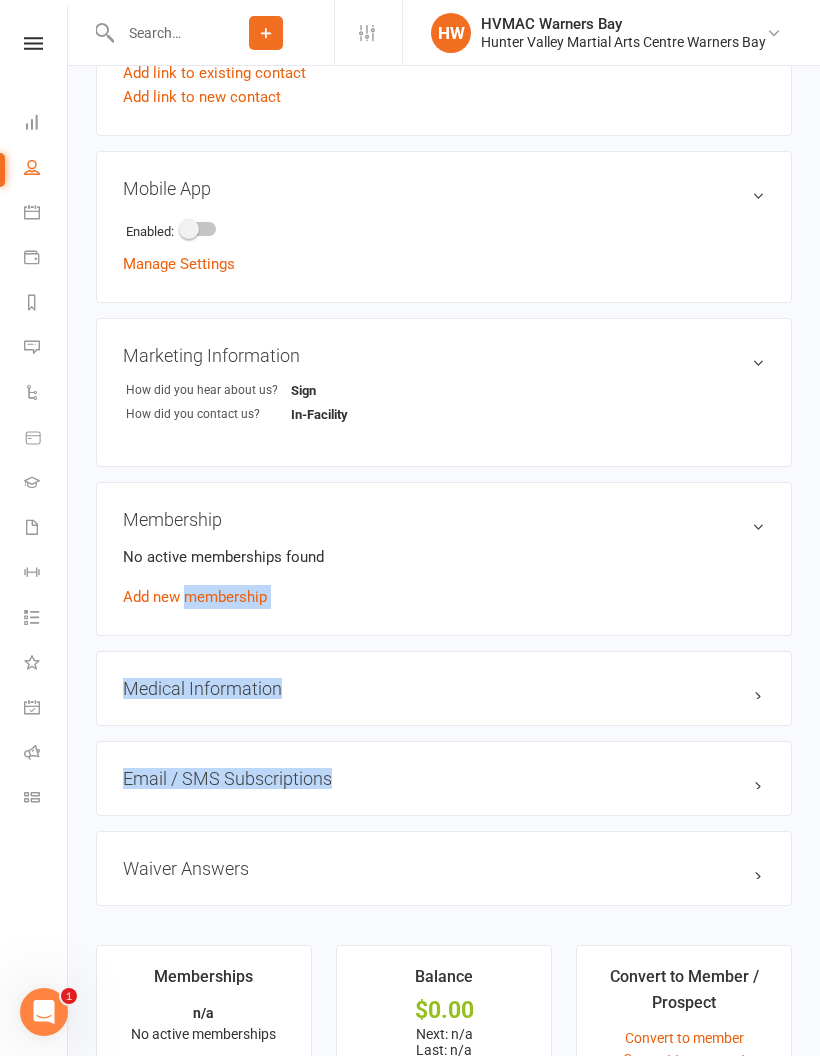 click at bounding box center [199, 229] 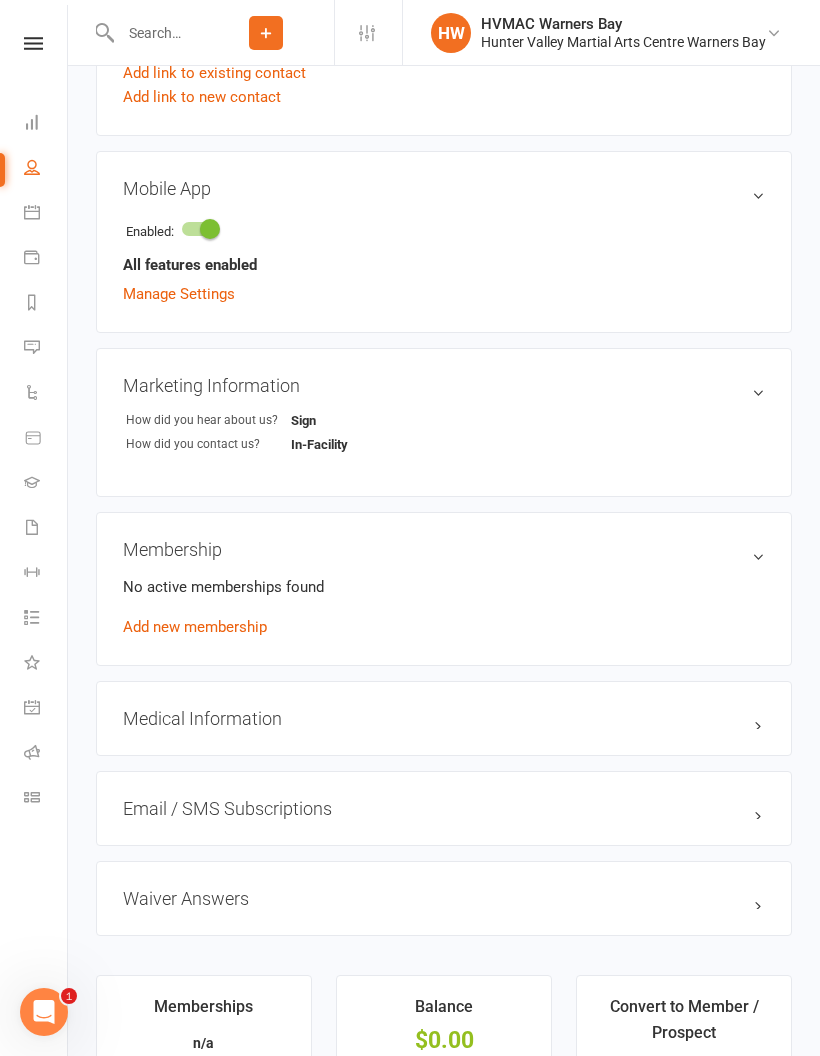 click at bounding box center (199, 229) 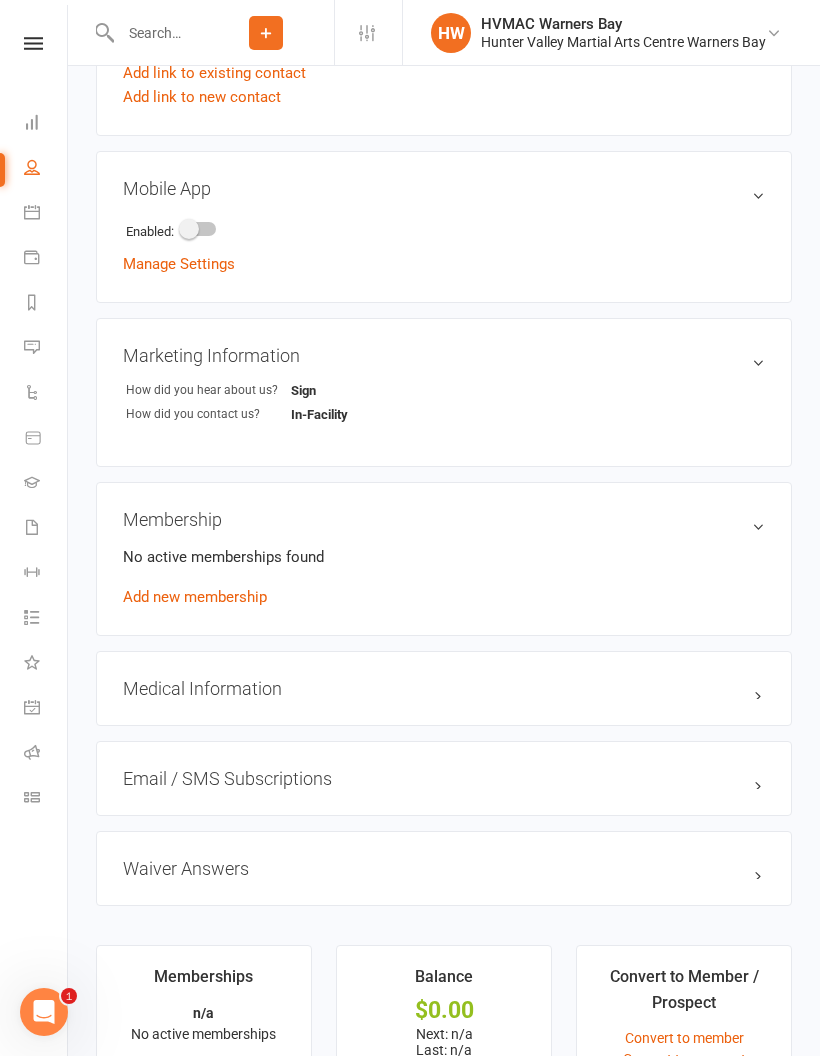 checkbox on "true" 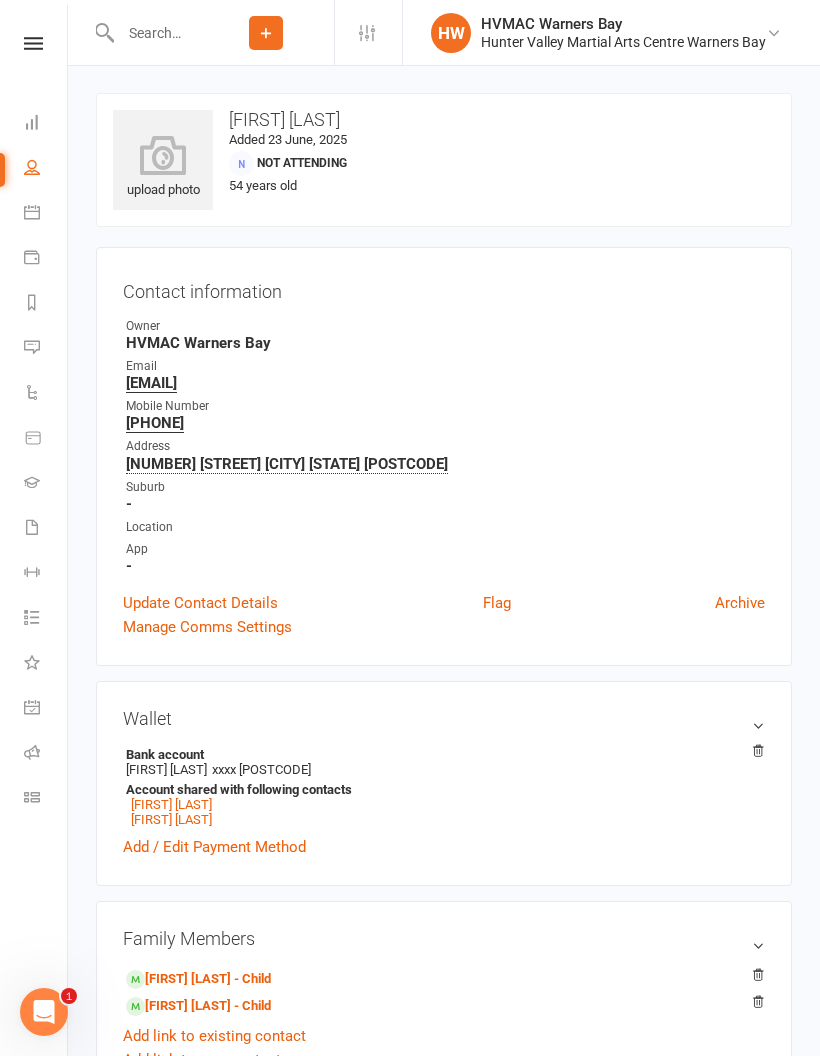 scroll, scrollTop: 0, scrollLeft: 0, axis: both 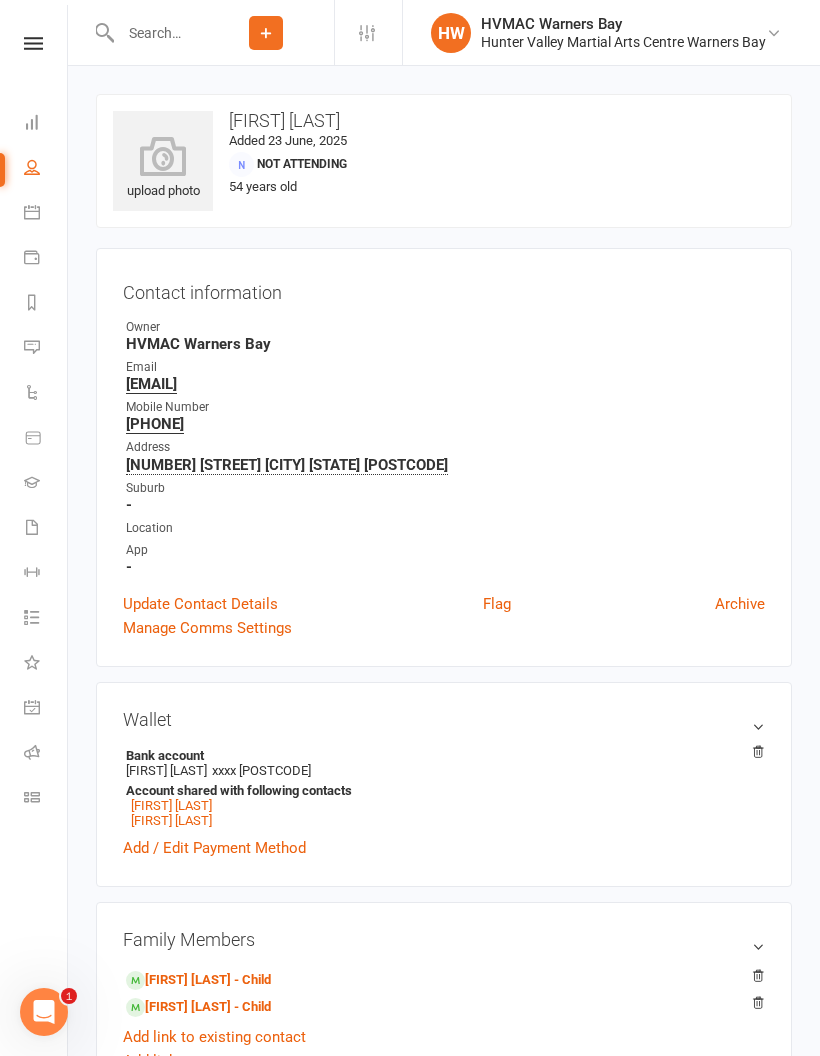 click at bounding box center (156, 33) 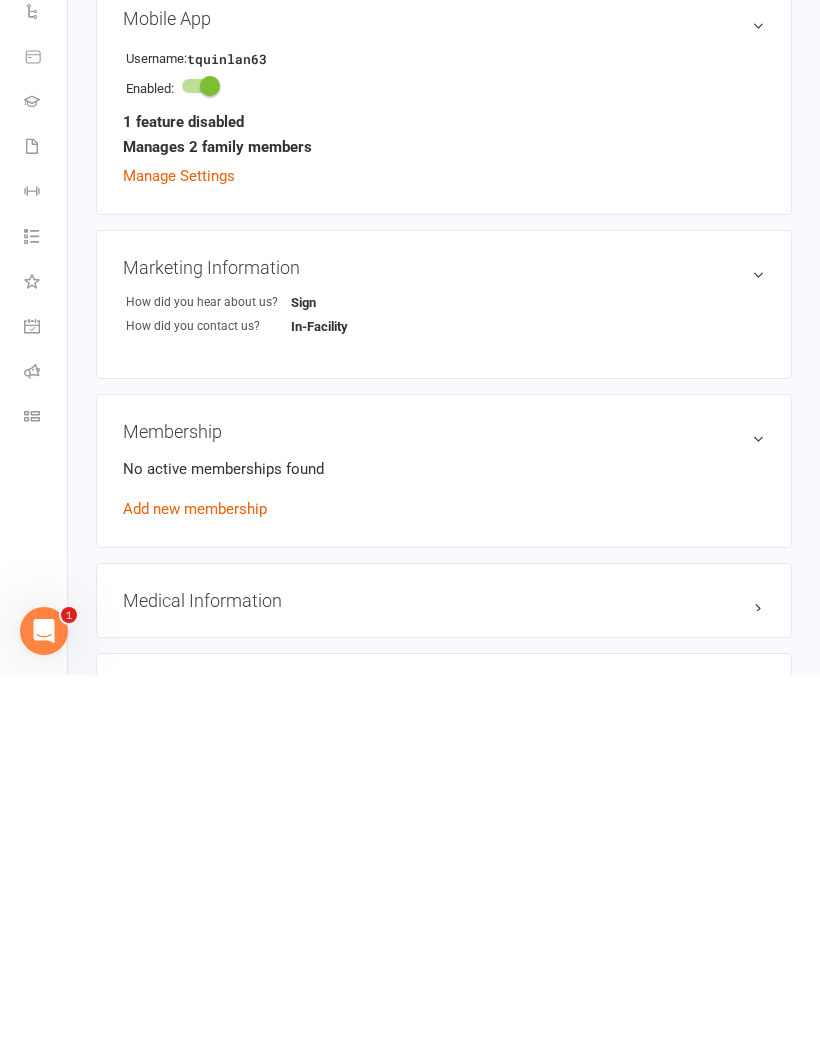scroll, scrollTop: 772, scrollLeft: 0, axis: vertical 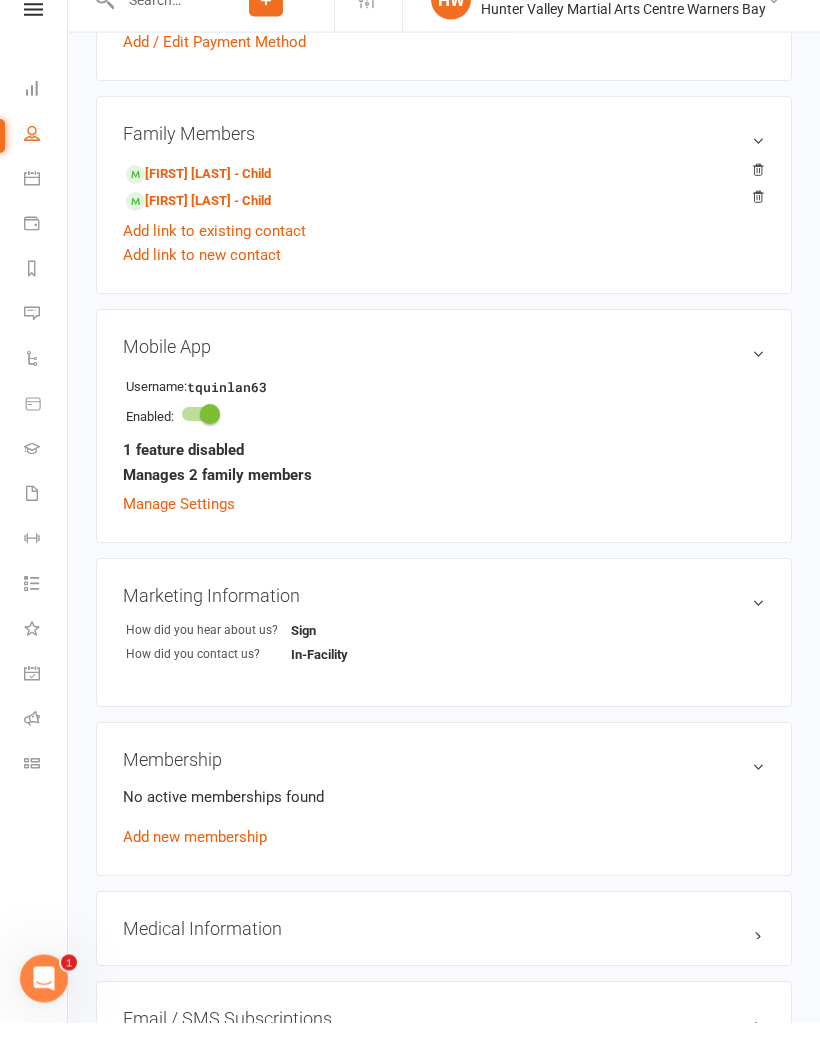 click on "Mobile App" at bounding box center [444, 380] 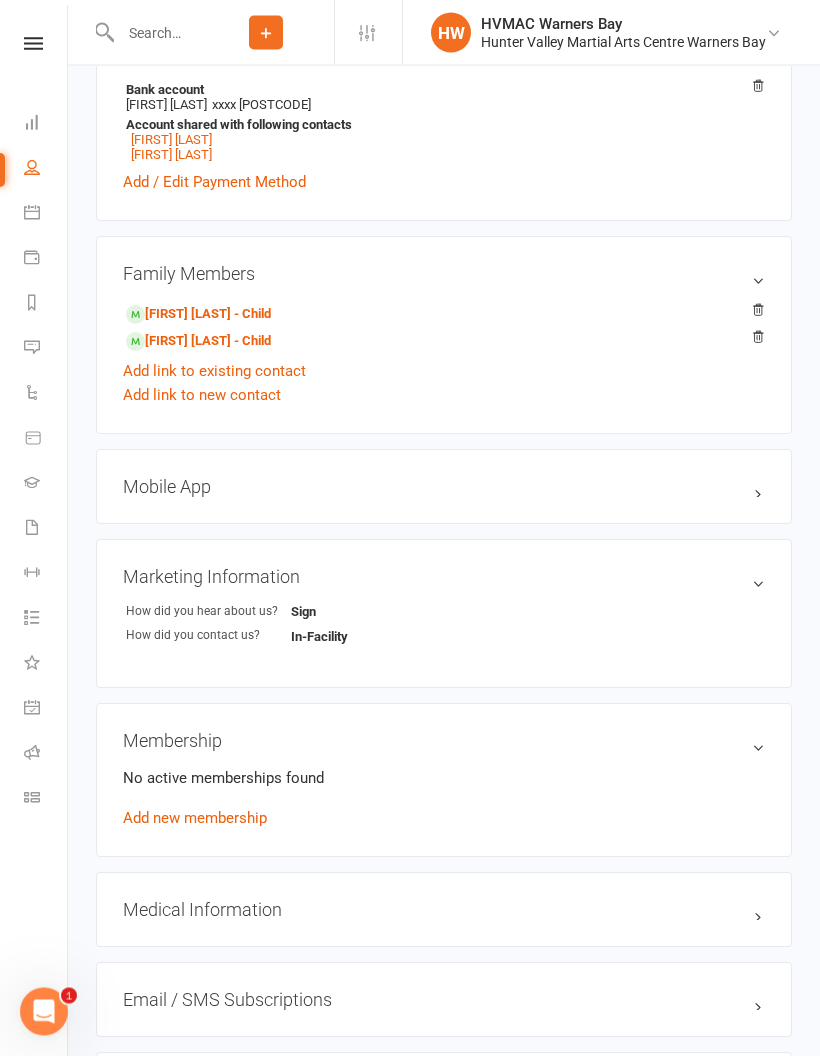 scroll, scrollTop: 555, scrollLeft: 0, axis: vertical 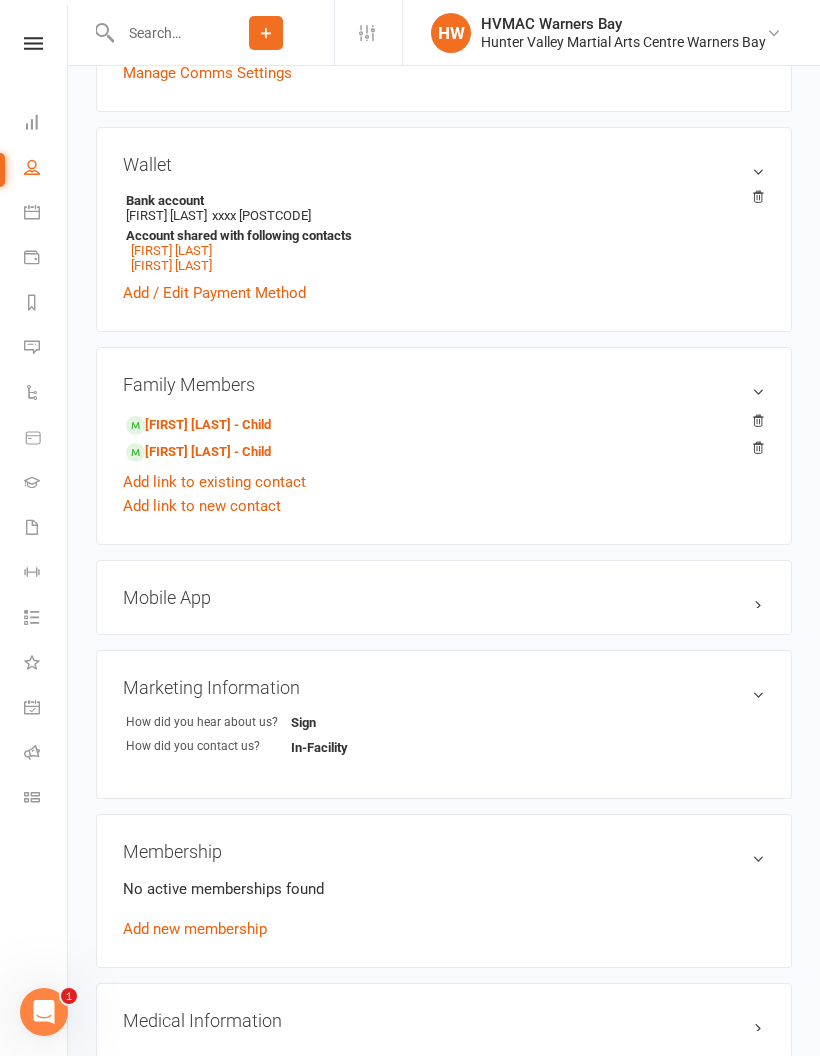 click on "Mobile App" at bounding box center (444, 597) 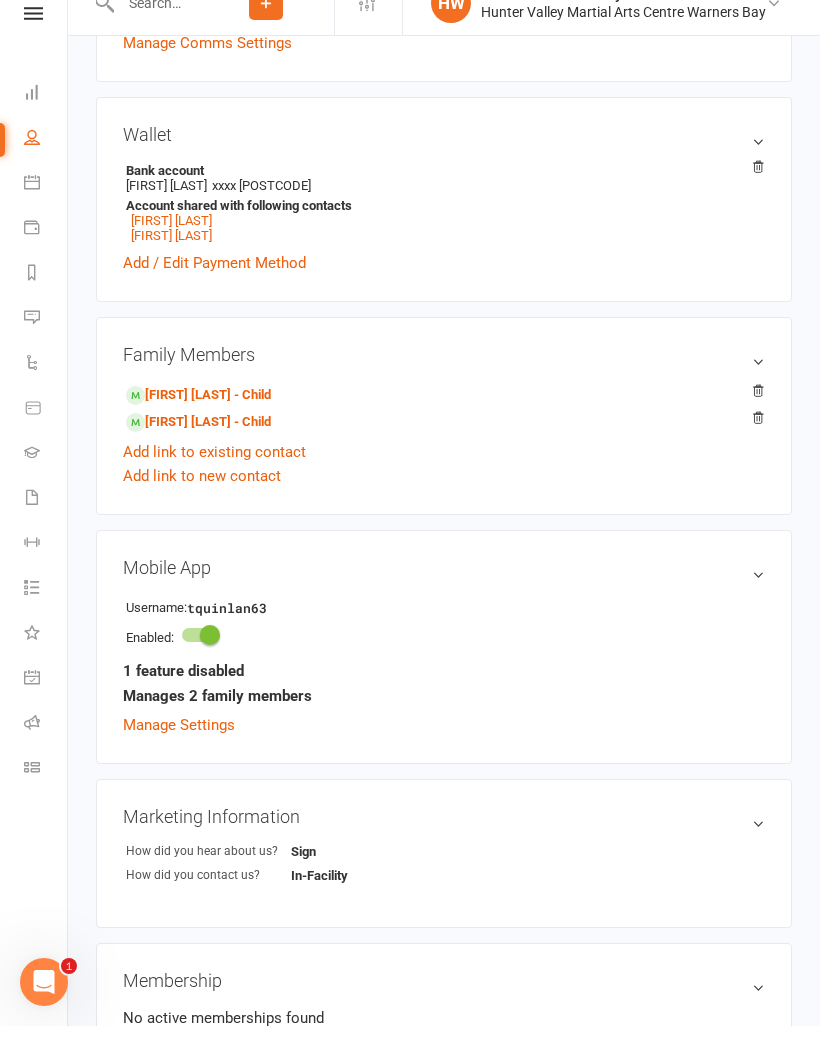 click on "Manage Settings" at bounding box center (179, 755) 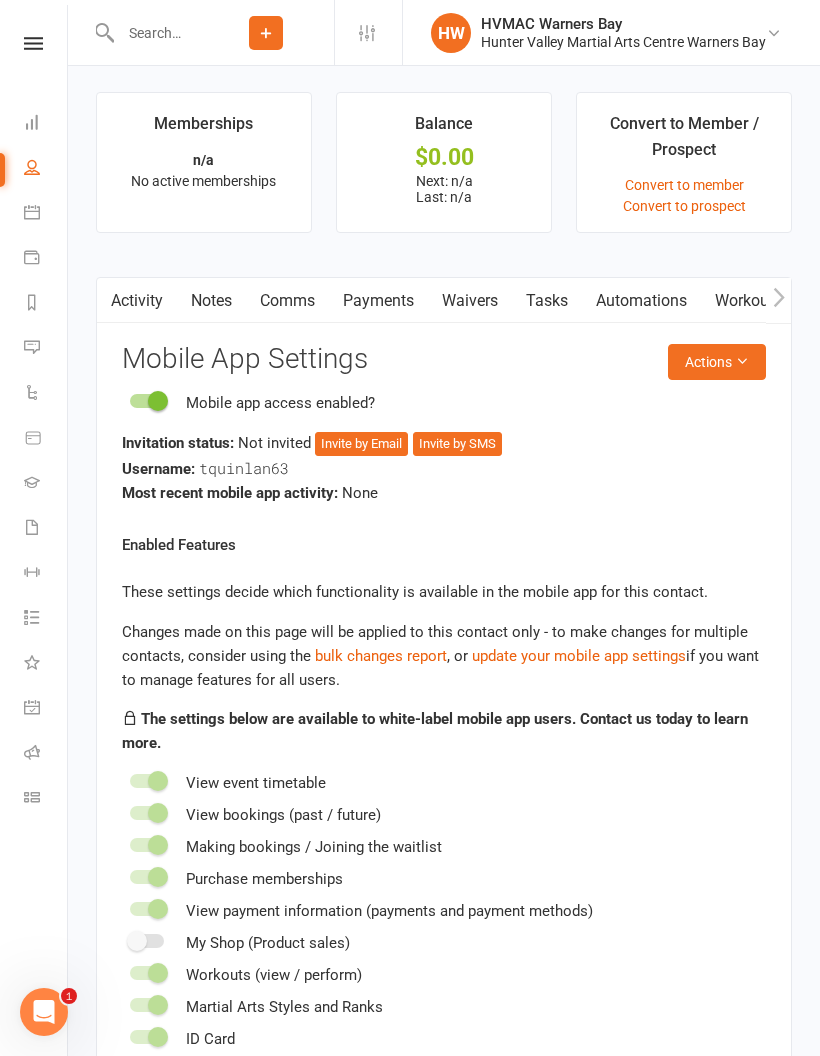 scroll, scrollTop: 1904, scrollLeft: 0, axis: vertical 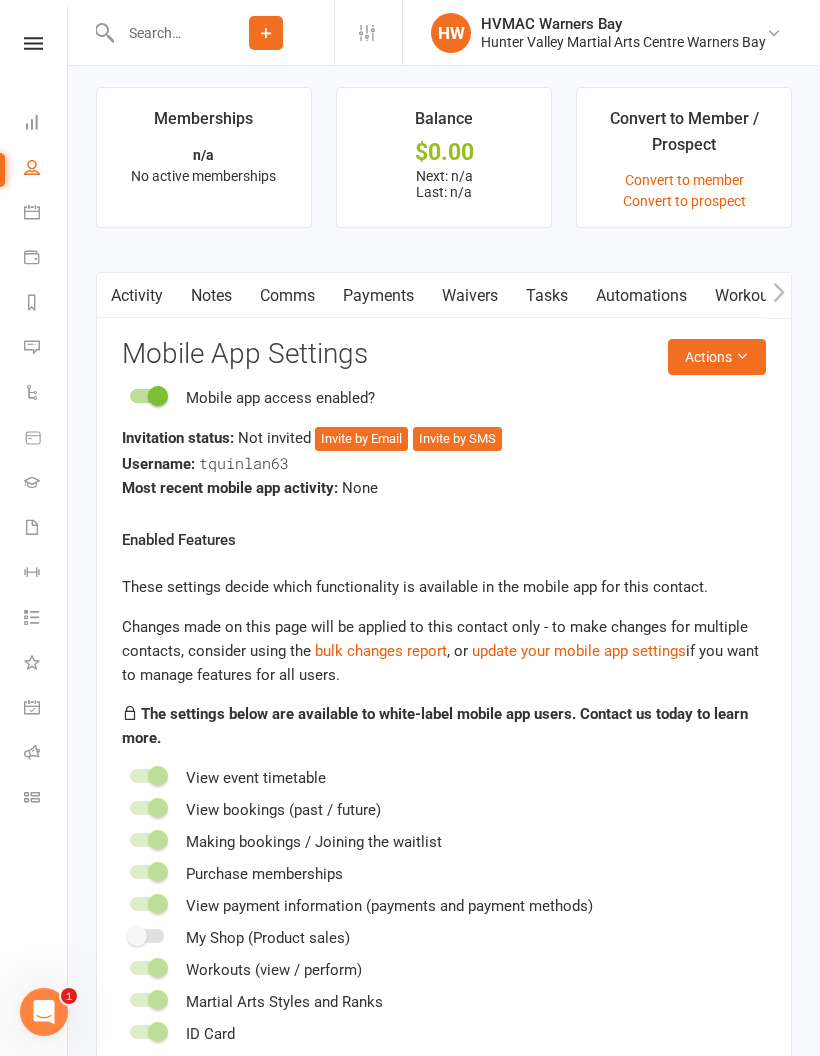 click on "Calendar" at bounding box center (46, 214) 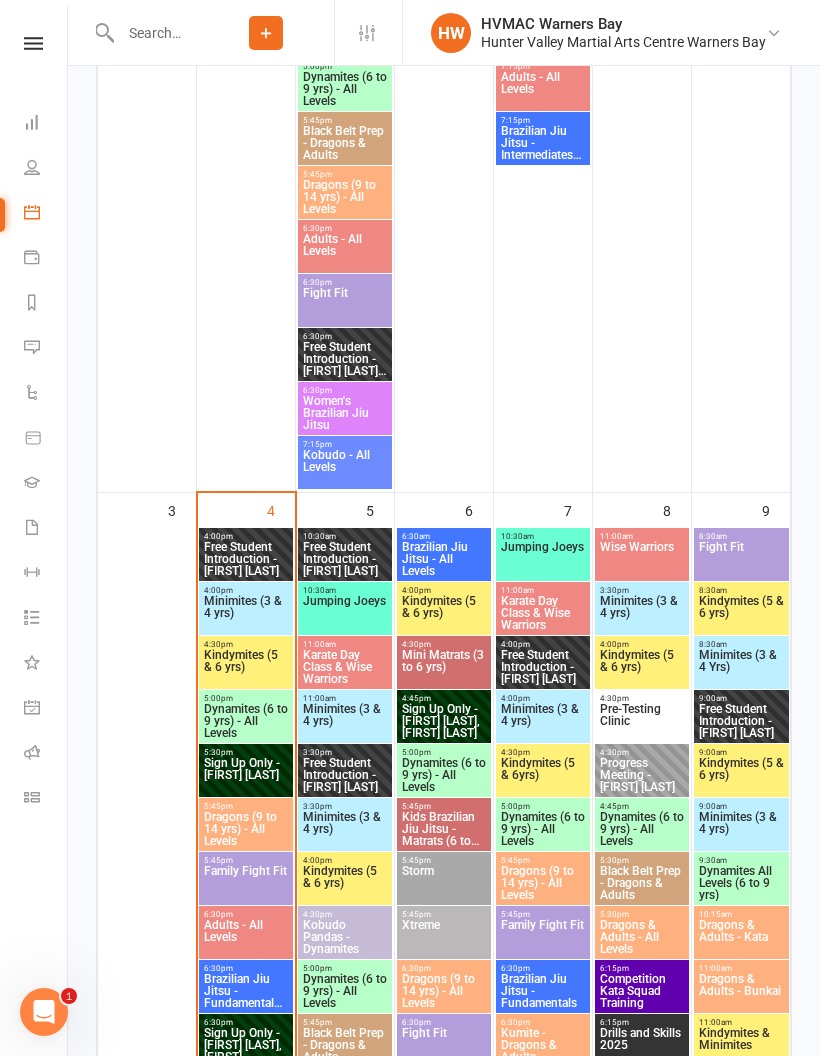 scroll, scrollTop: 1258, scrollLeft: 0, axis: vertical 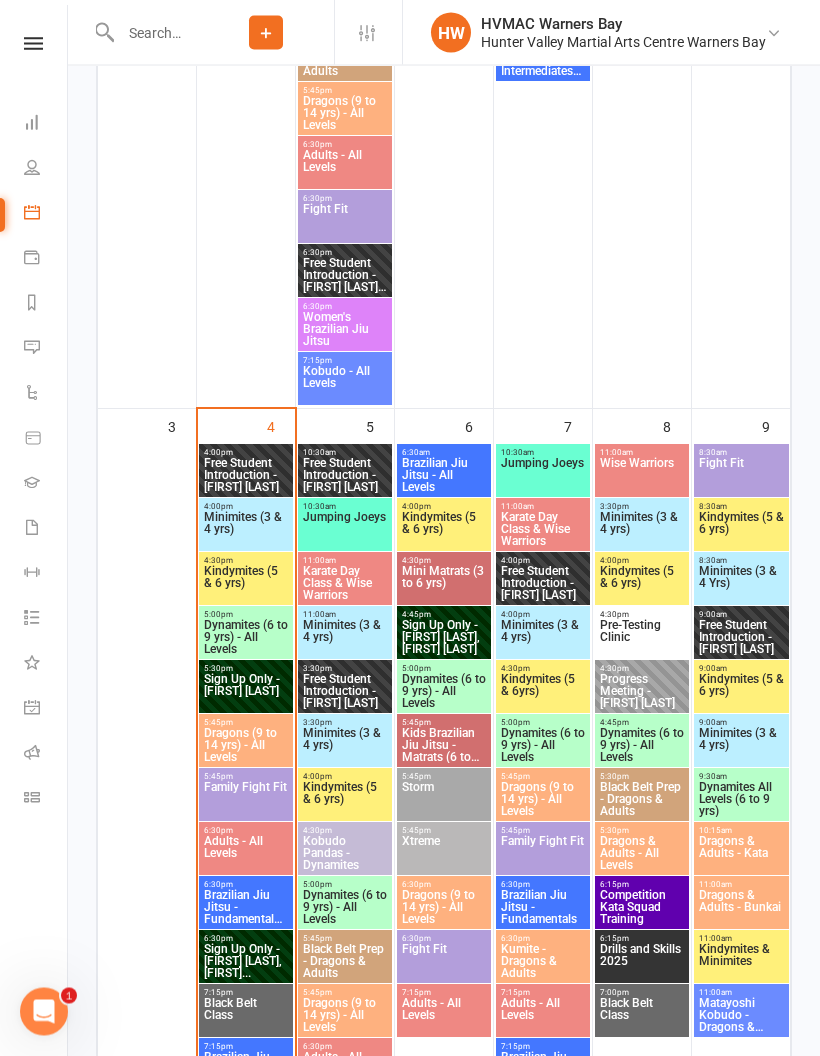 click on "Sign Up Only - [FIRST] [LAST], [FIRST]..." at bounding box center [246, 962] 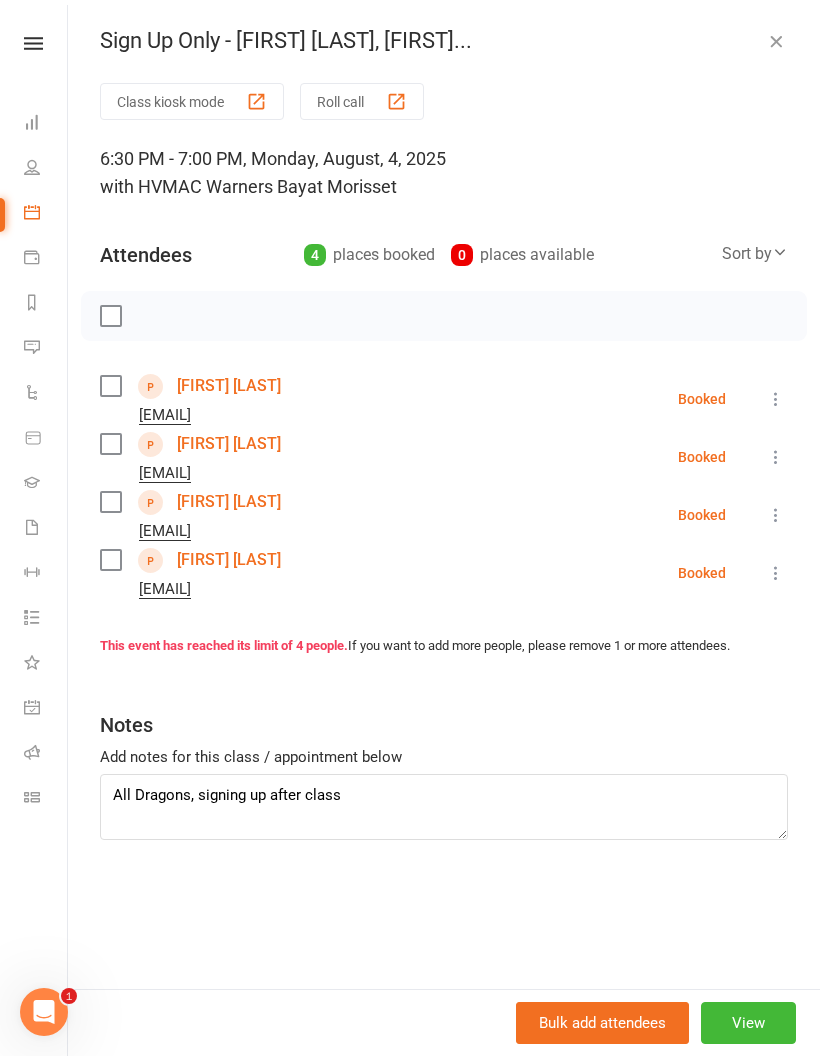 click on "View" at bounding box center [748, 1023] 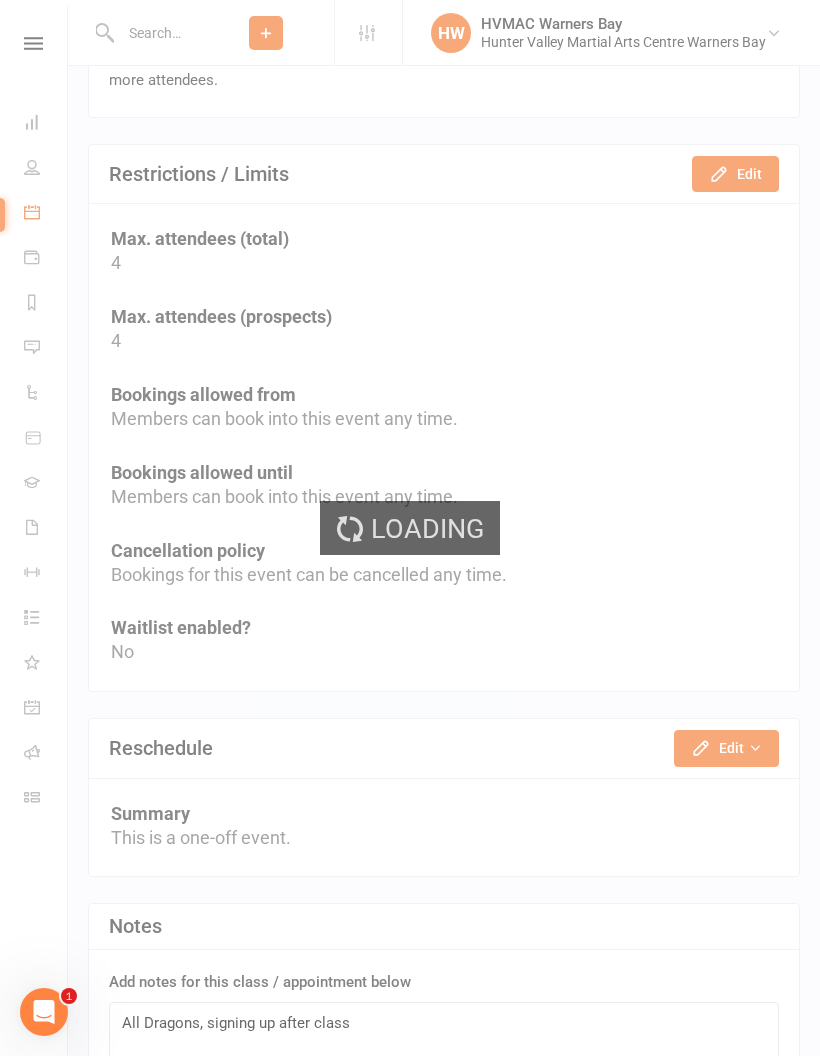 scroll, scrollTop: 0, scrollLeft: 0, axis: both 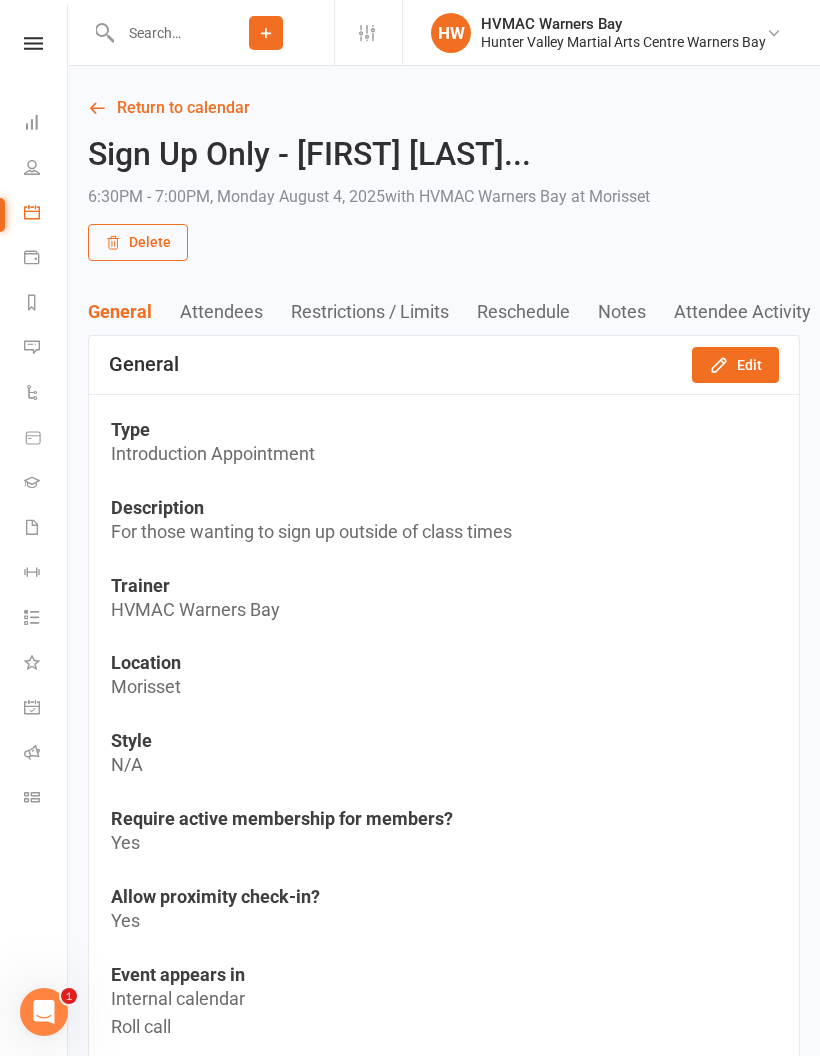 click on "Delete" at bounding box center (138, 242) 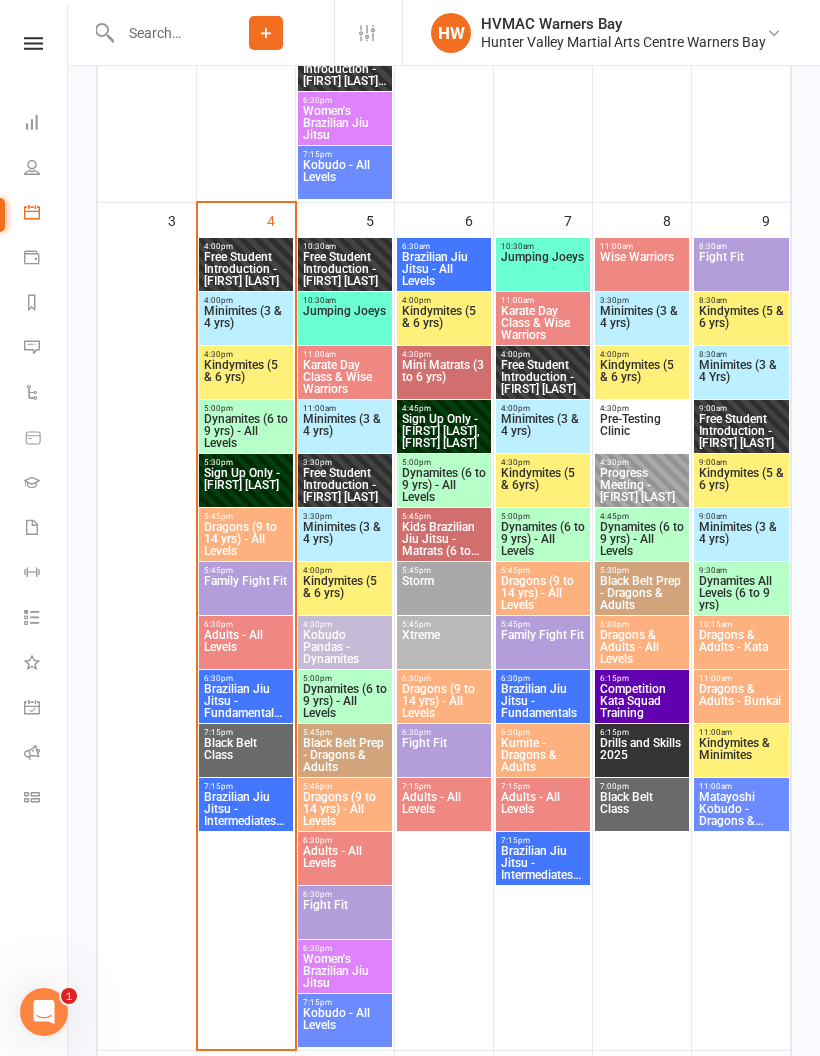 scroll, scrollTop: 1439, scrollLeft: 0, axis: vertical 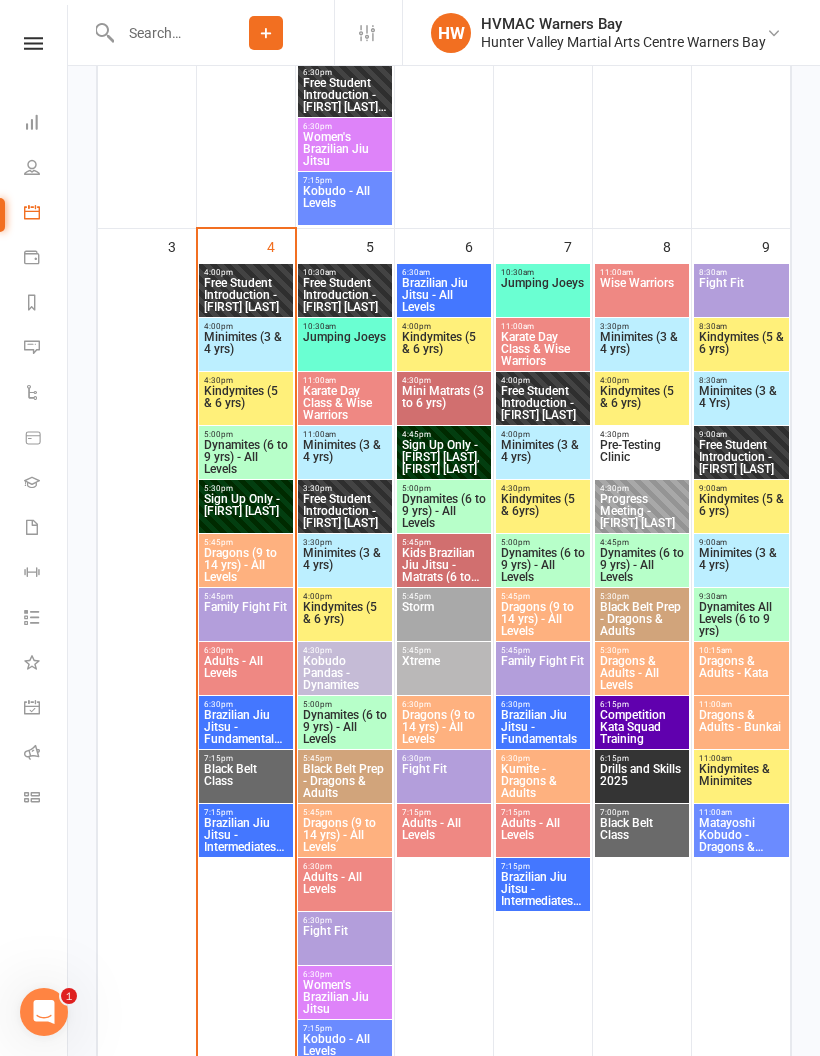 click on "Brazilian Jiu Jitsu - Fundamentals (No Gi)" at bounding box center [246, 727] 